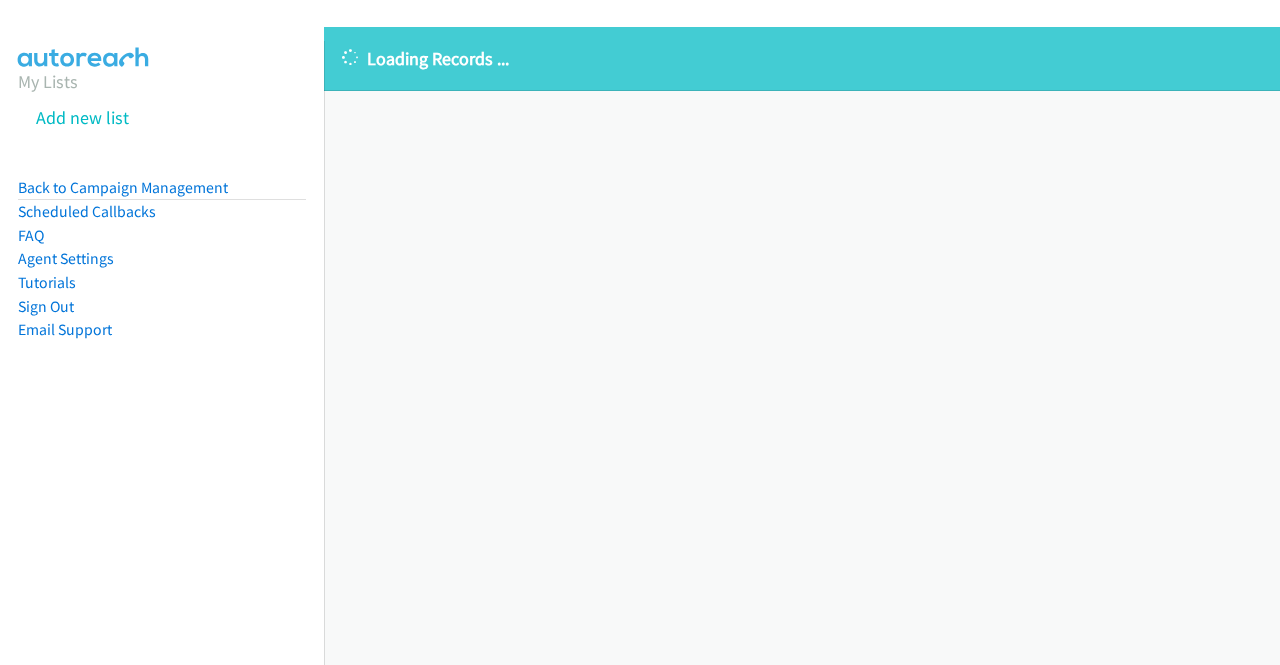 scroll, scrollTop: 0, scrollLeft: 0, axis: both 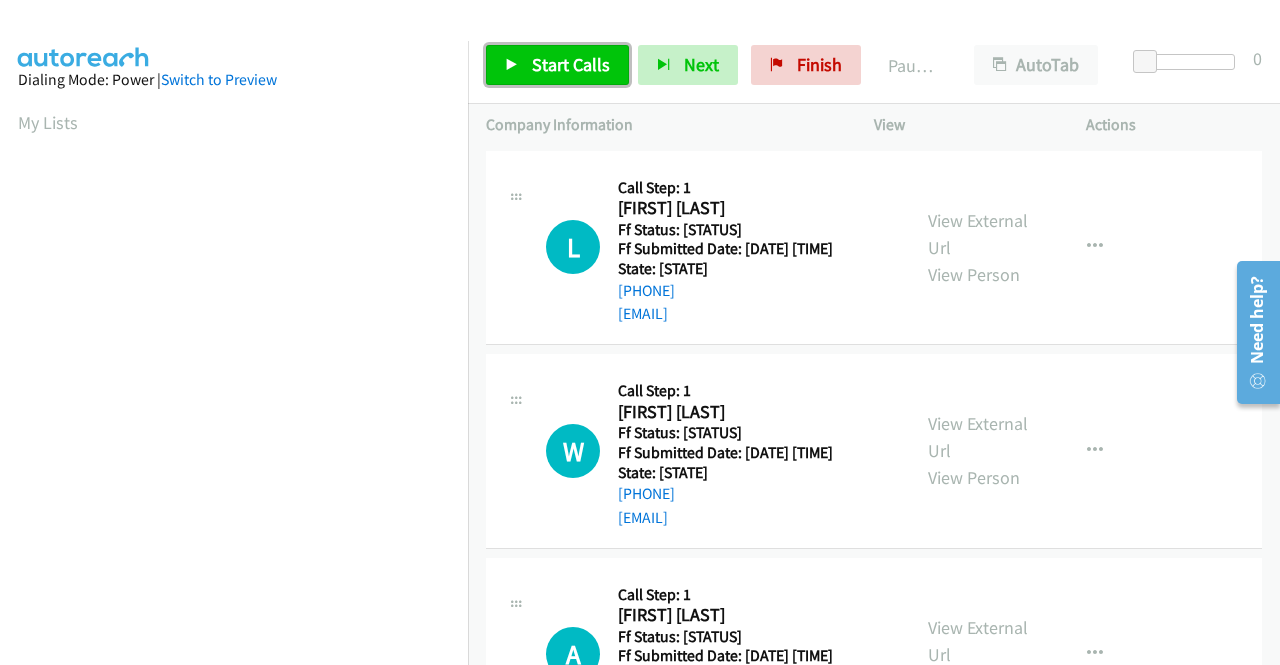 click on "Start Calls" at bounding box center (571, 64) 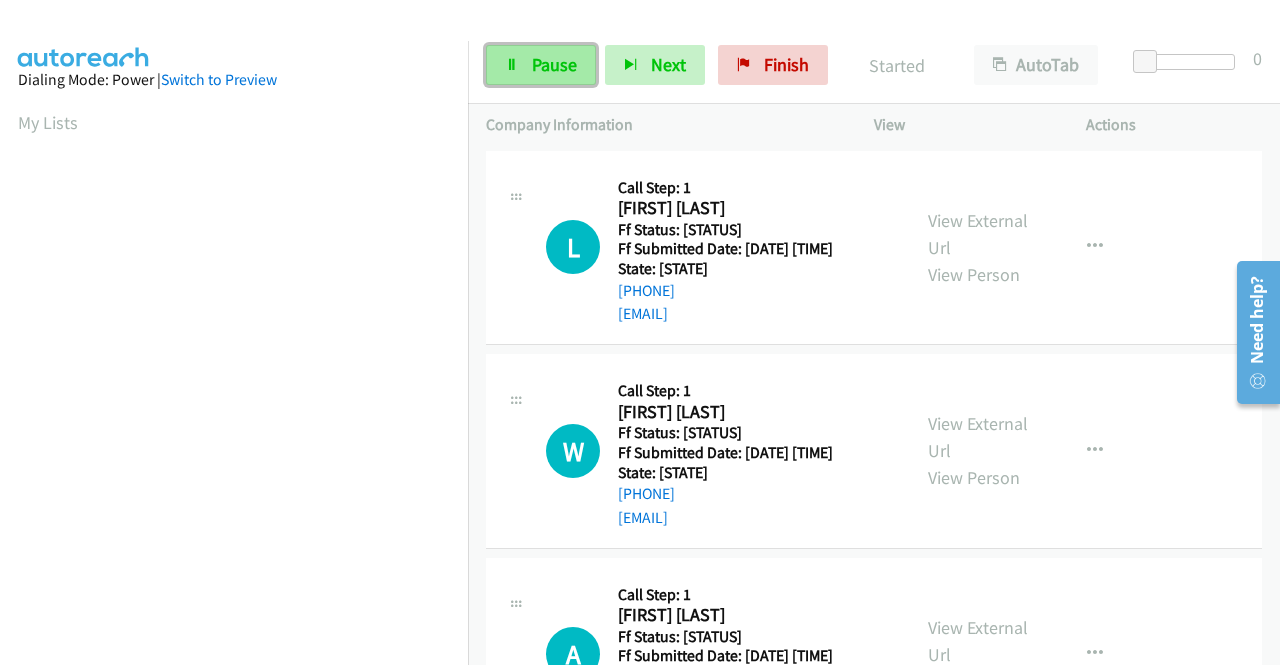 click on "Pause" at bounding box center [541, 65] 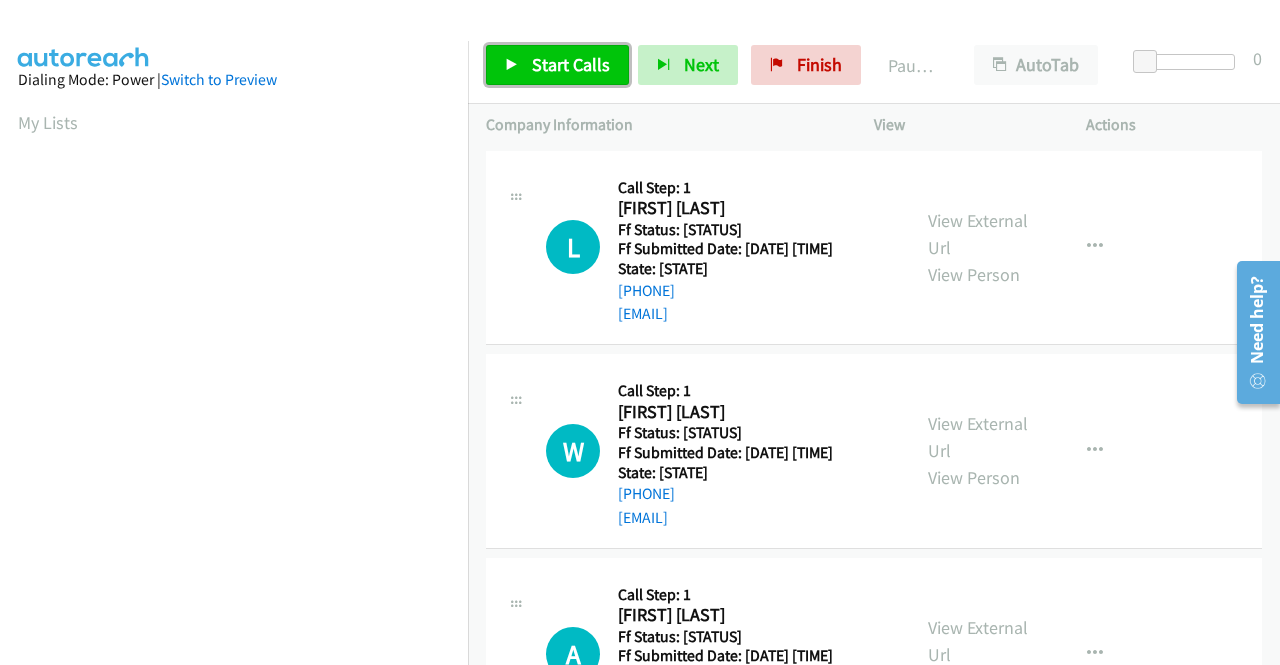 click on "Start Calls" at bounding box center (557, 65) 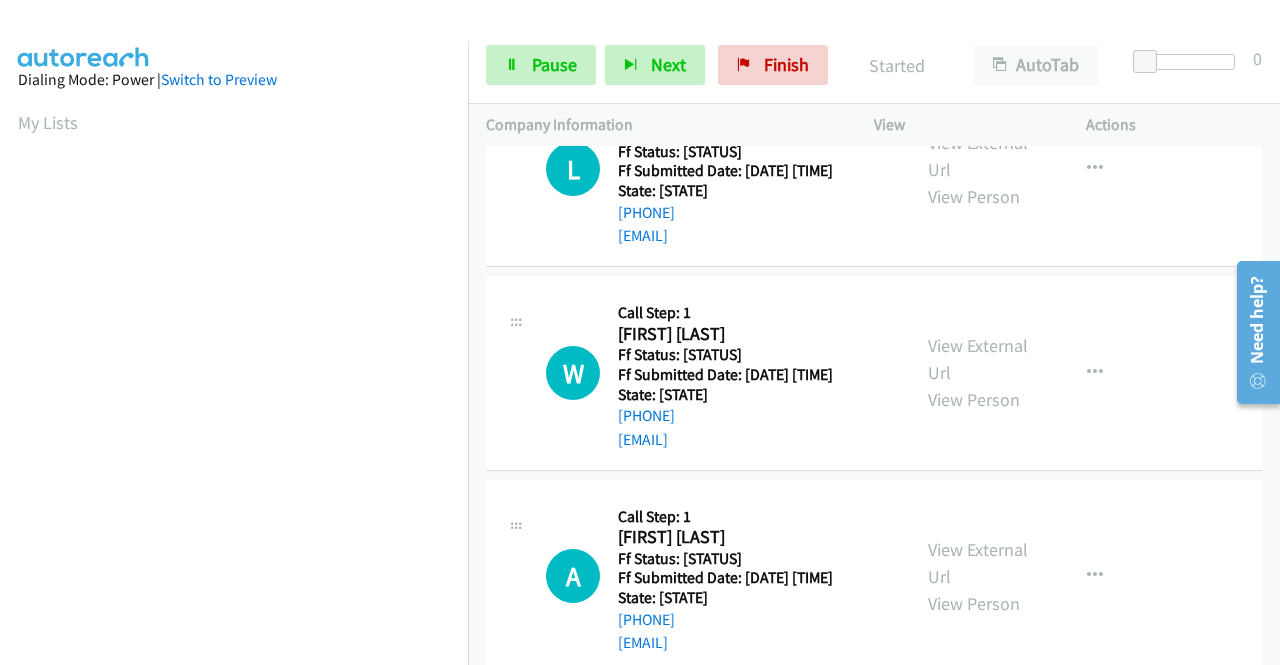 scroll, scrollTop: 27, scrollLeft: 0, axis: vertical 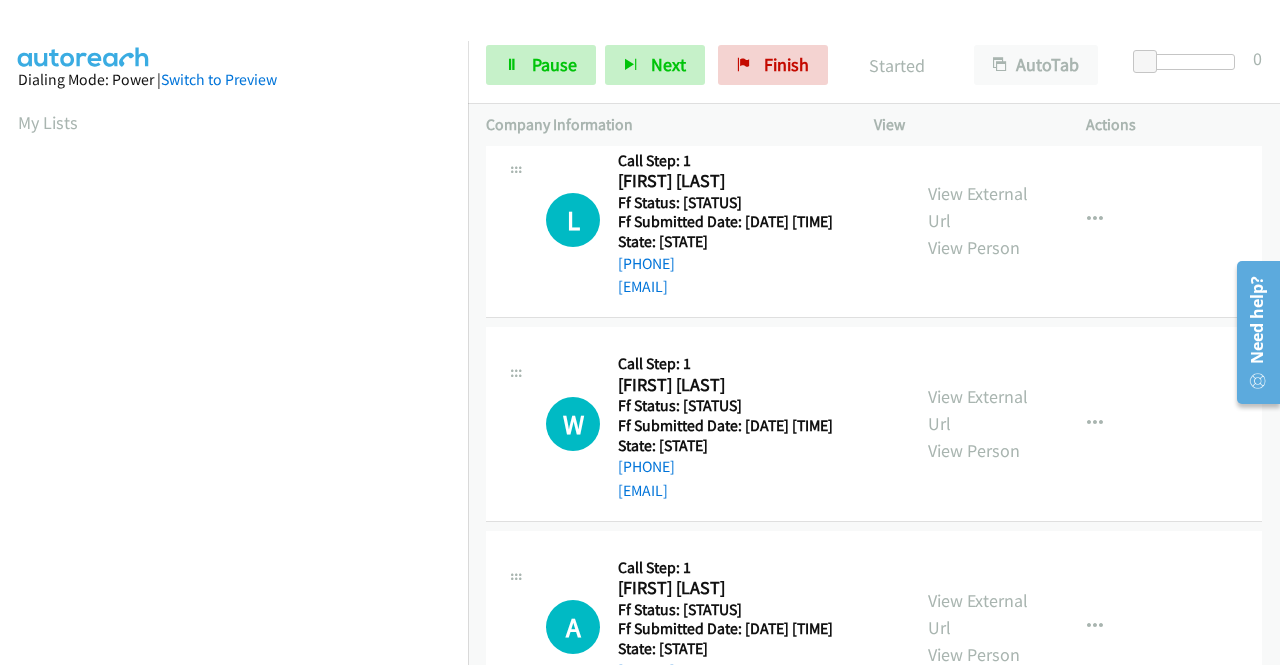 click on "Company Information" at bounding box center (662, 125) 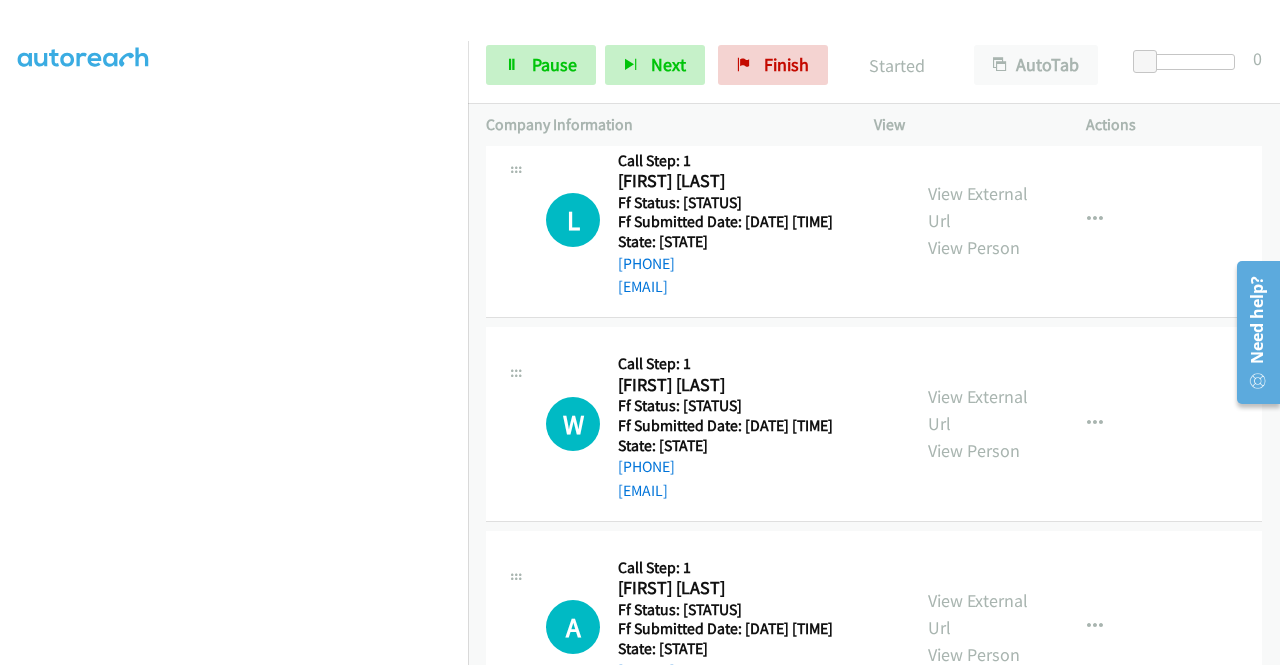 scroll, scrollTop: 393, scrollLeft: 0, axis: vertical 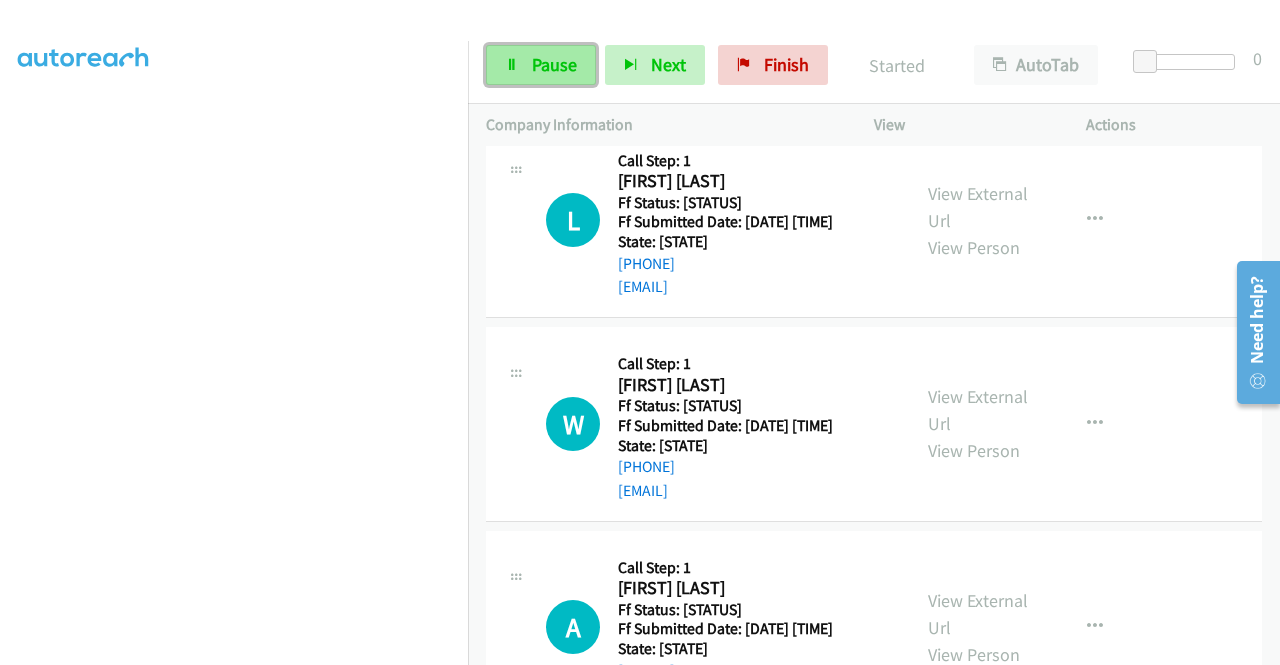 click on "Pause" at bounding box center [541, 65] 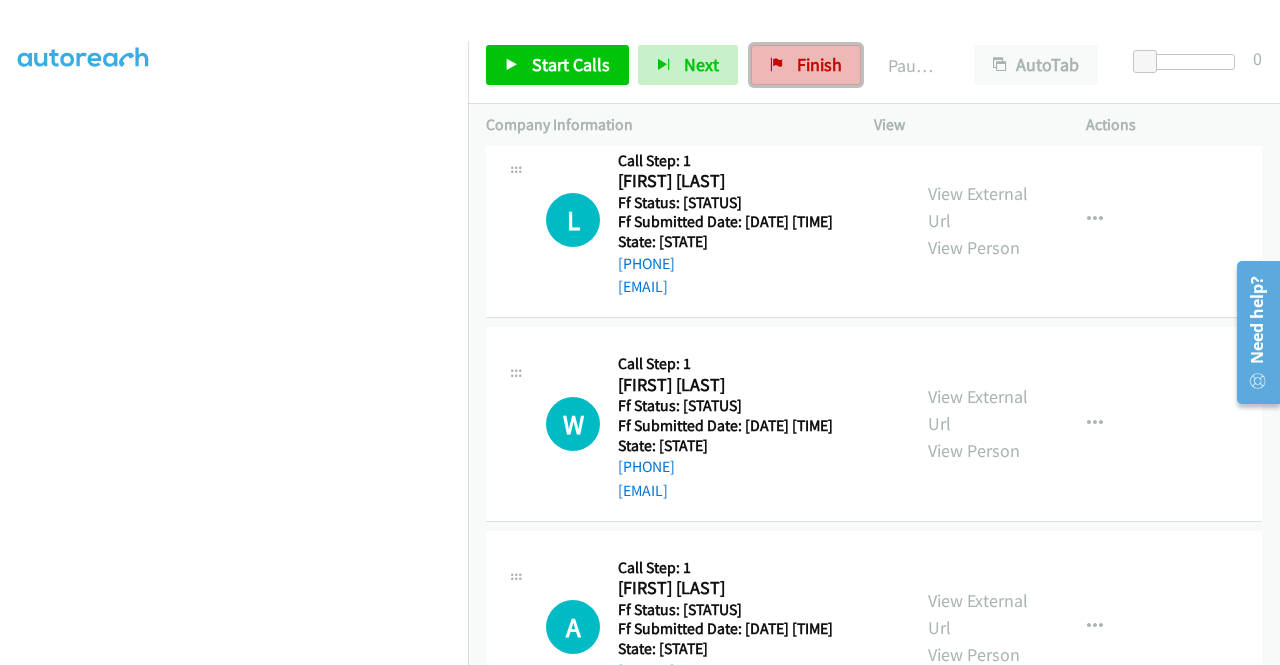 click on "Finish" at bounding box center (819, 64) 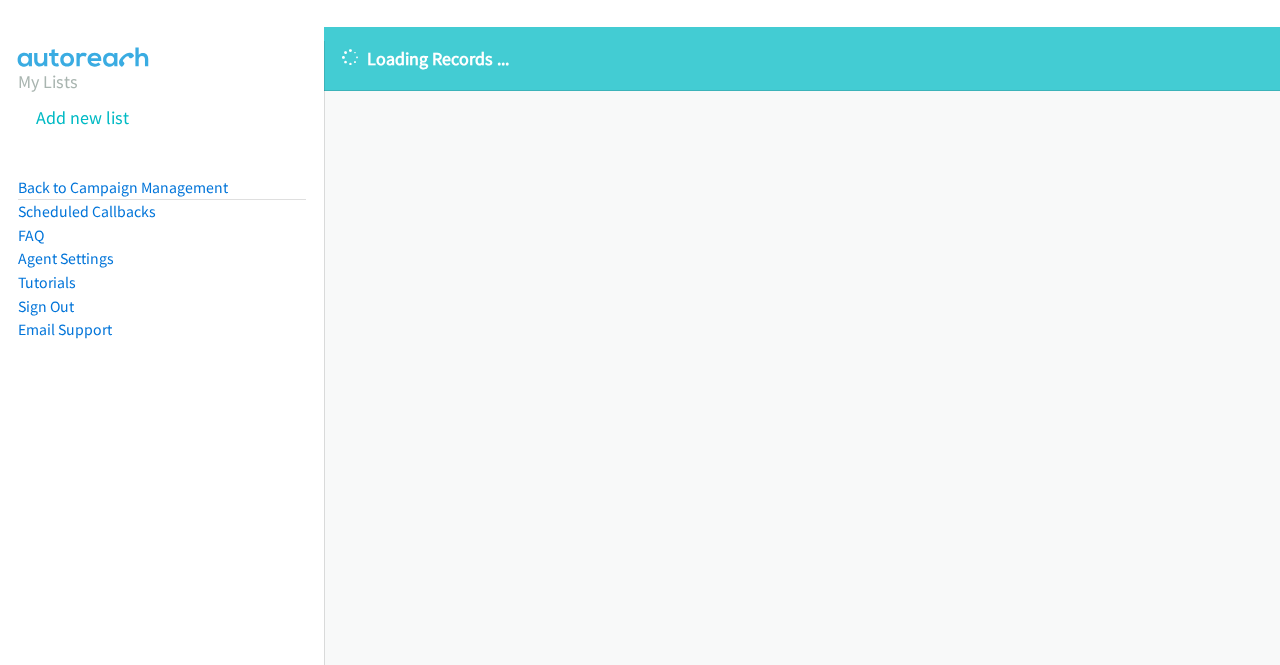 scroll, scrollTop: 0, scrollLeft: 0, axis: both 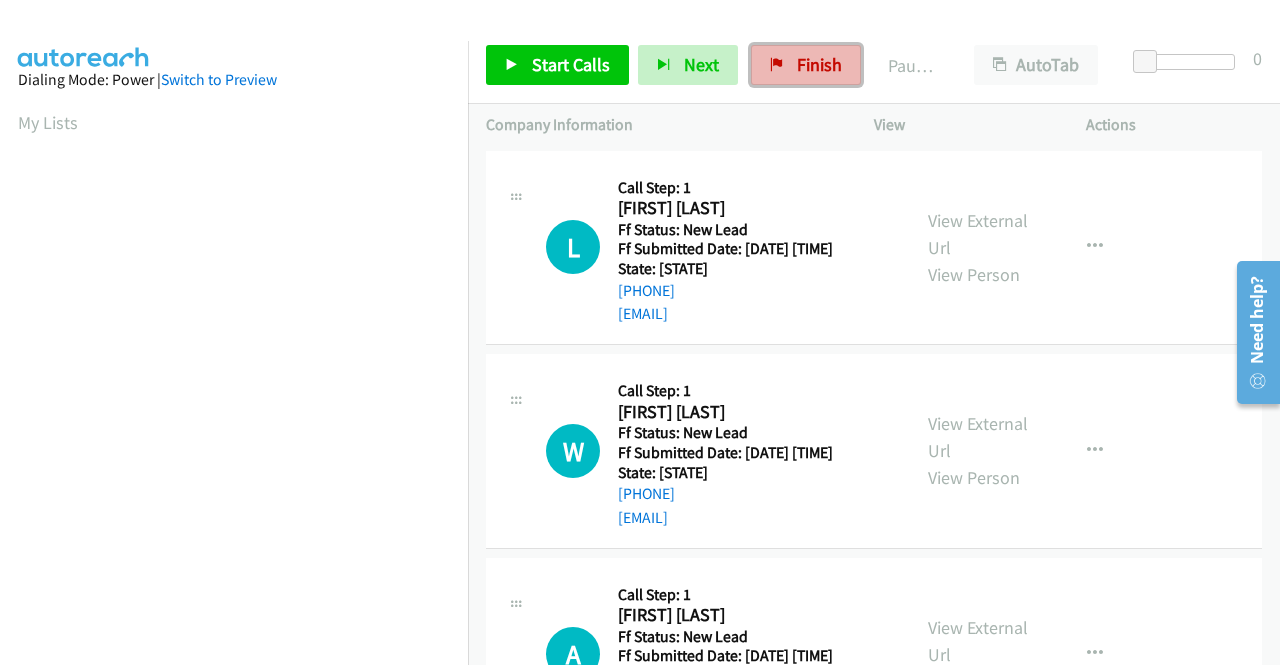 click on "Finish" at bounding box center [819, 64] 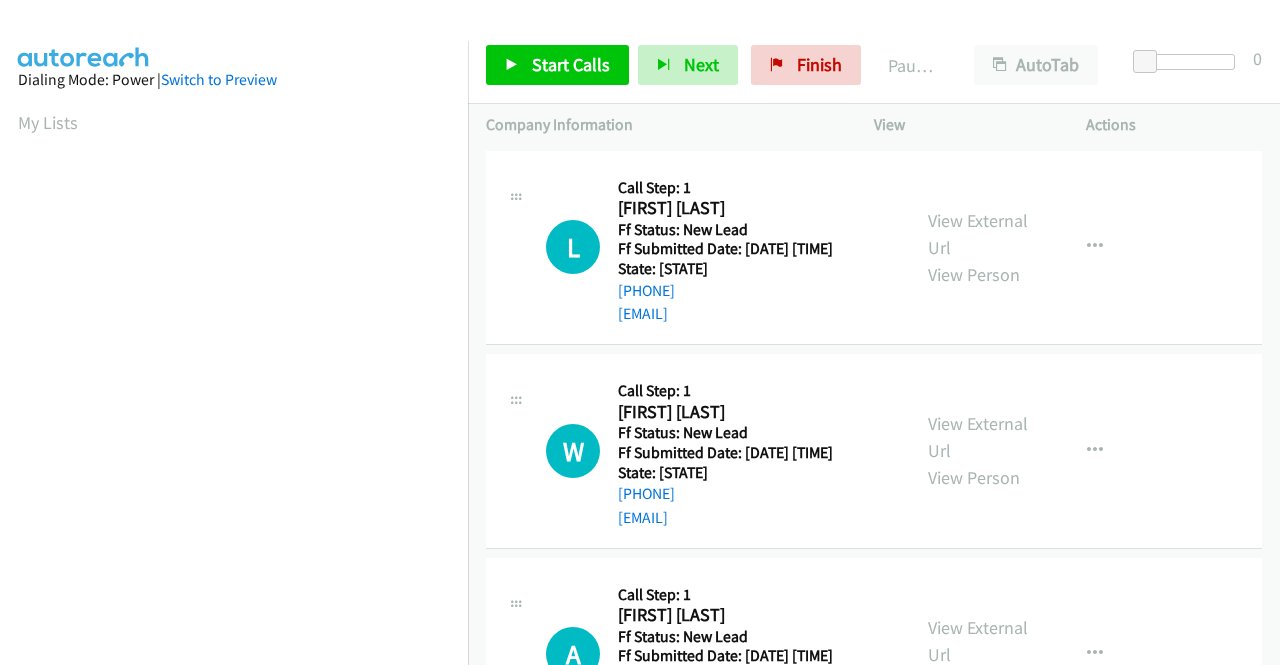 scroll, scrollTop: 0, scrollLeft: 0, axis: both 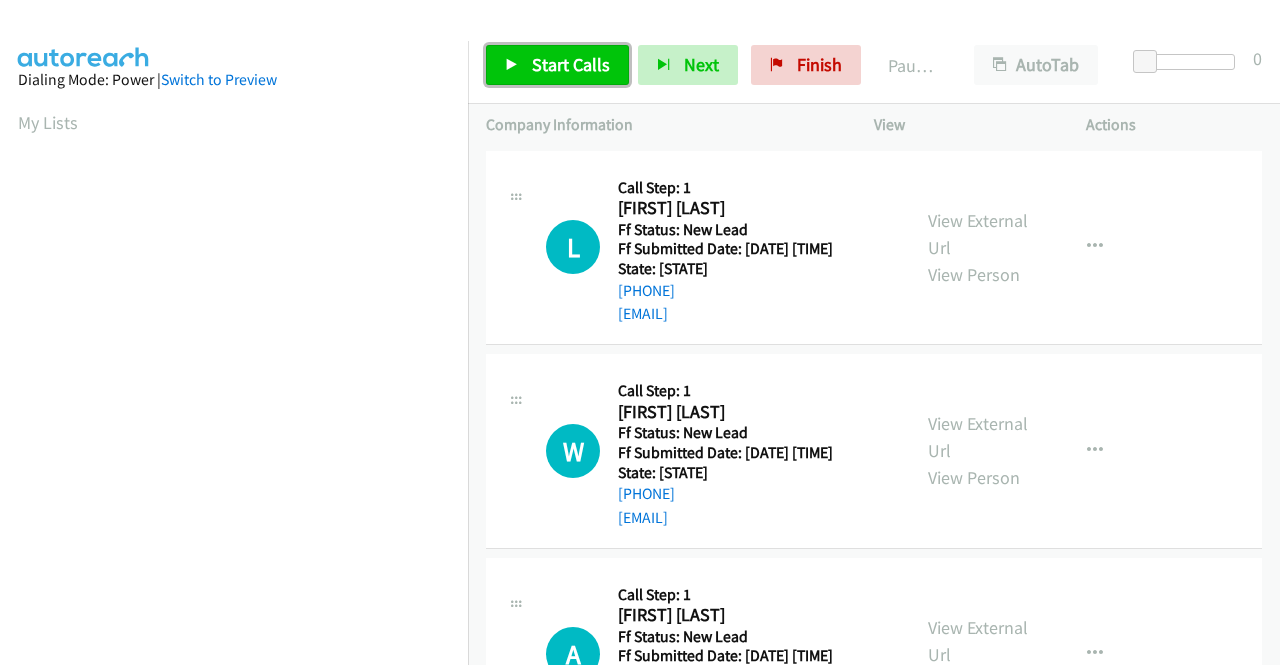 click on "Start Calls" at bounding box center (571, 64) 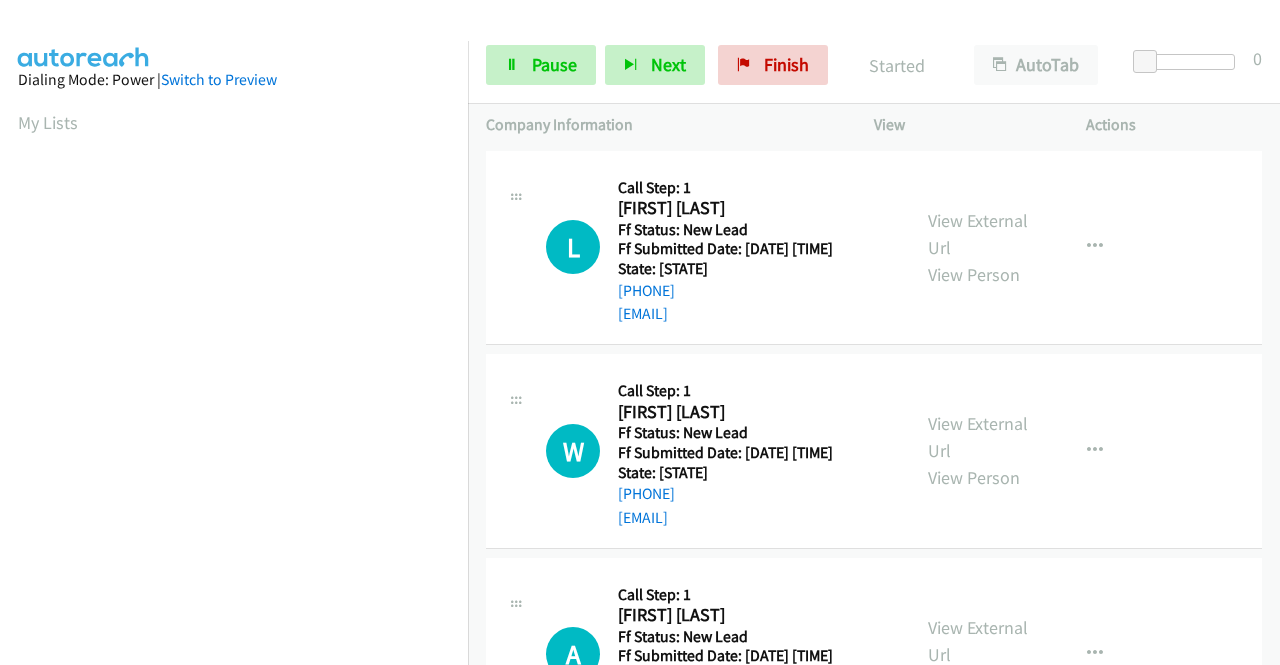 scroll, scrollTop: 0, scrollLeft: 0, axis: both 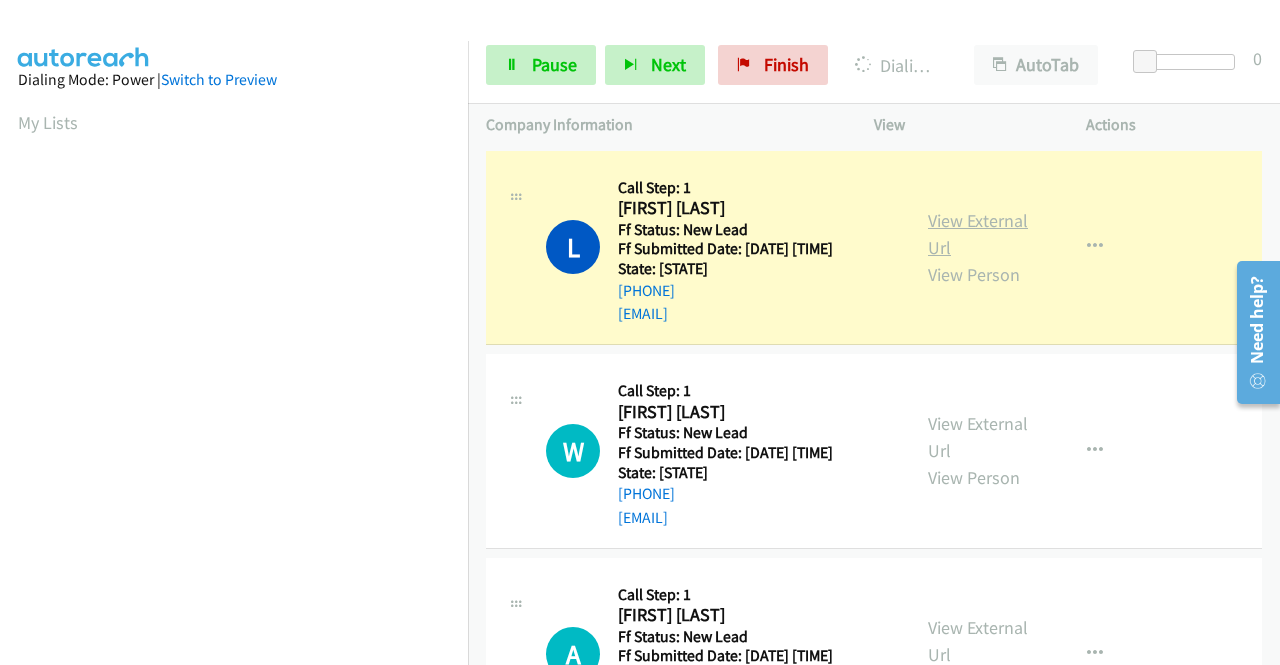 click on "View External Url" at bounding box center (978, 234) 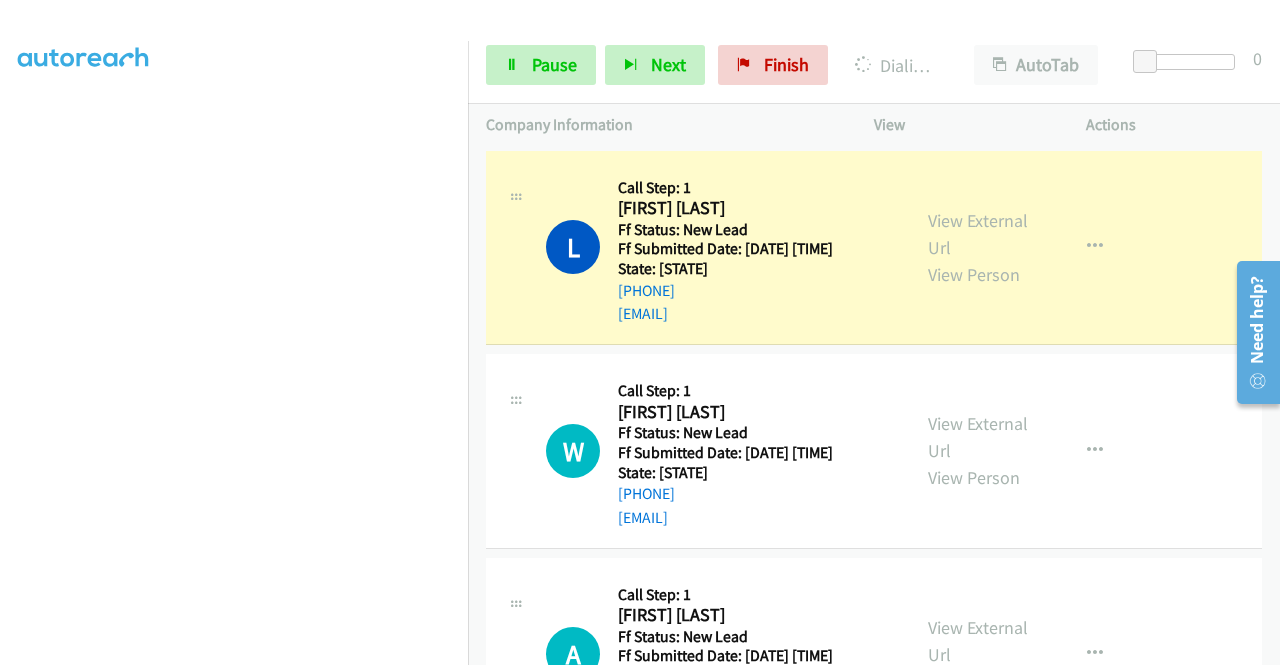 scroll, scrollTop: 456, scrollLeft: 0, axis: vertical 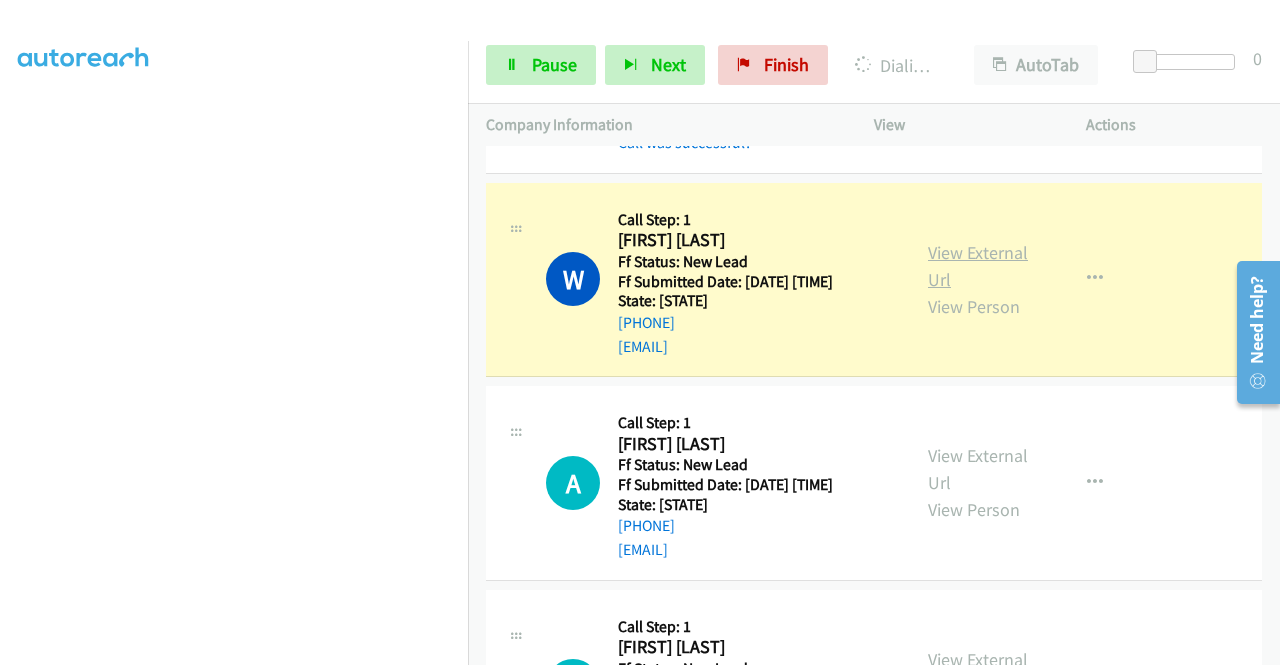 click on "View External Url" at bounding box center (978, 266) 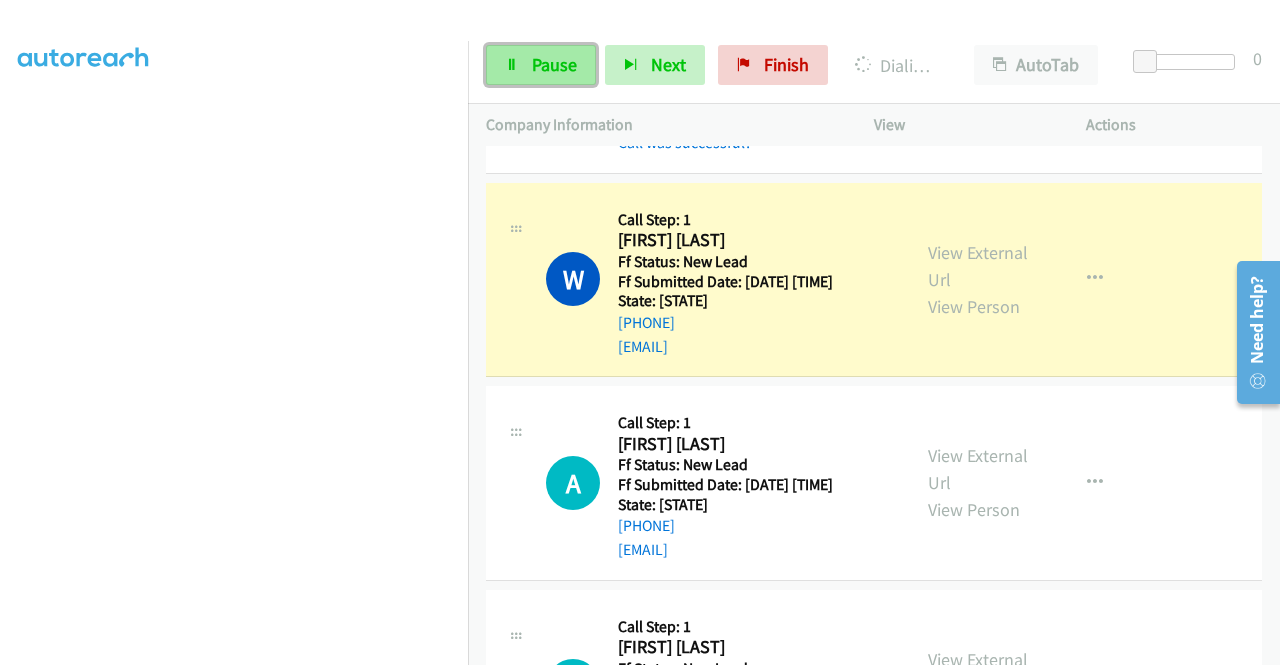 click on "Pause" at bounding box center [541, 65] 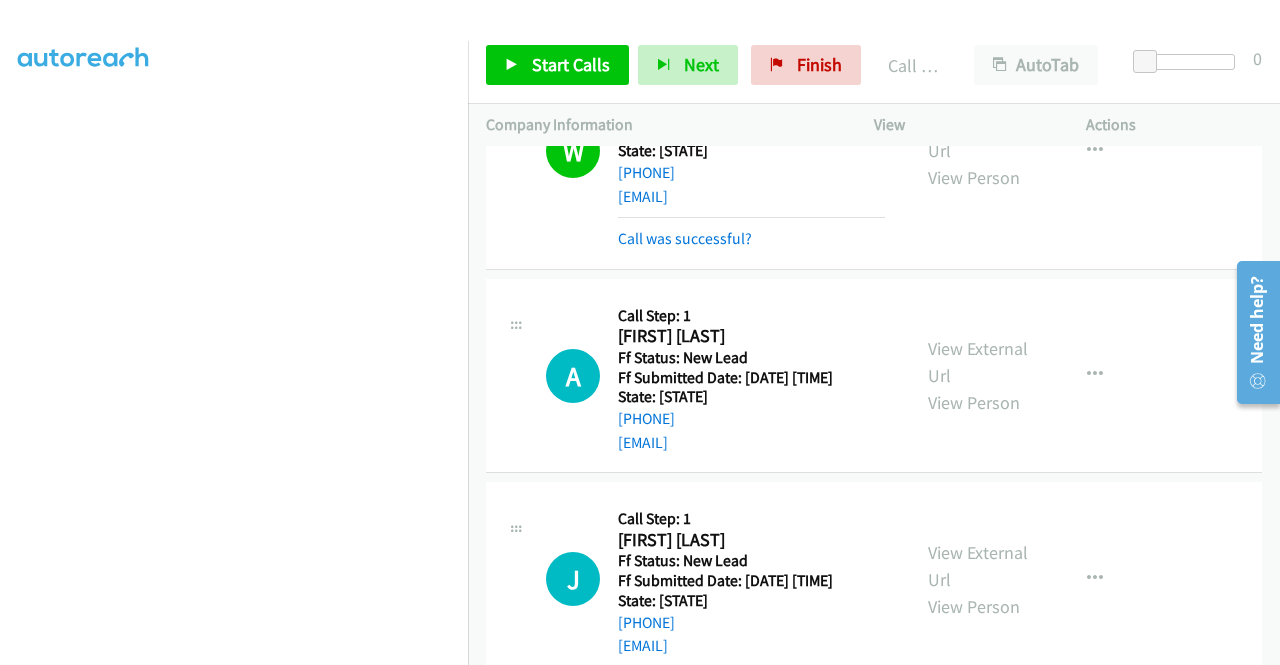 scroll, scrollTop: 366, scrollLeft: 0, axis: vertical 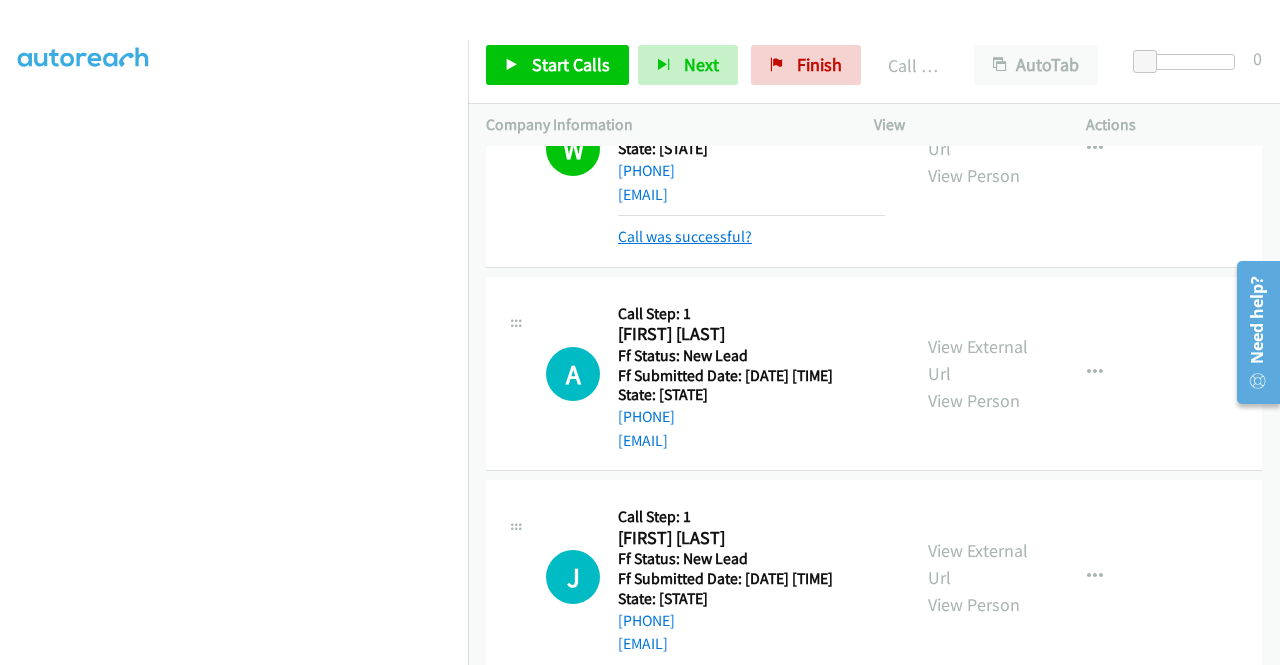 click on "Call was successful?" at bounding box center [685, 236] 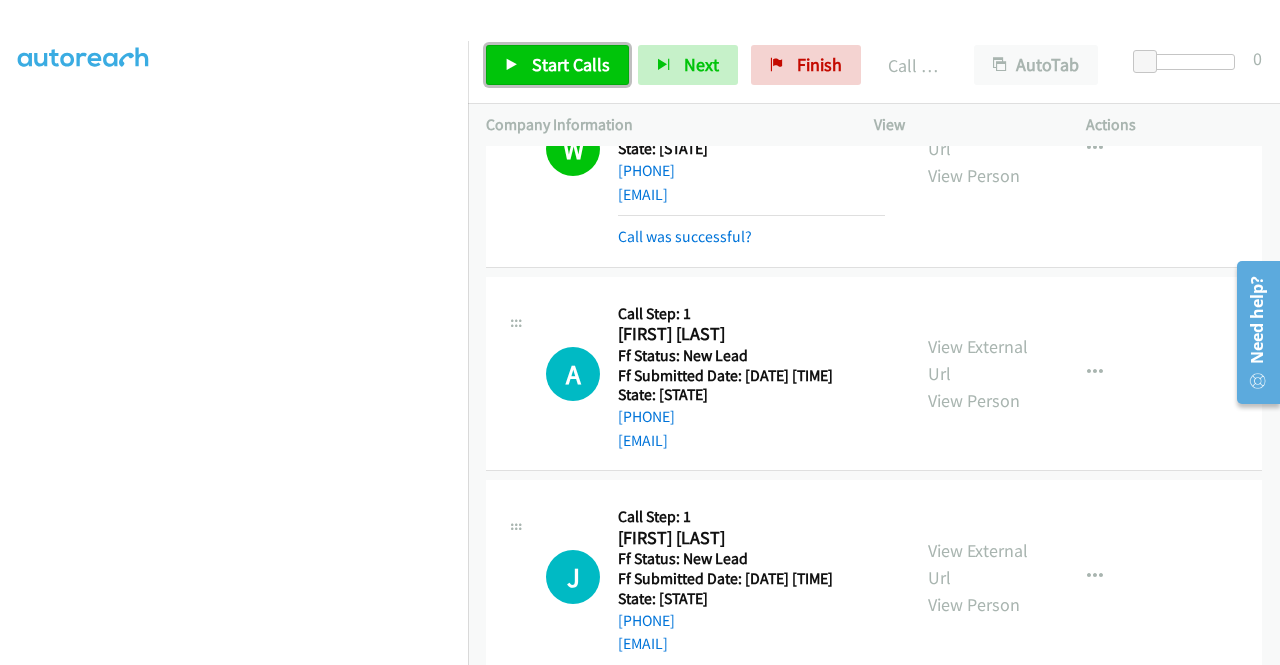 click on "Start Calls" at bounding box center [571, 64] 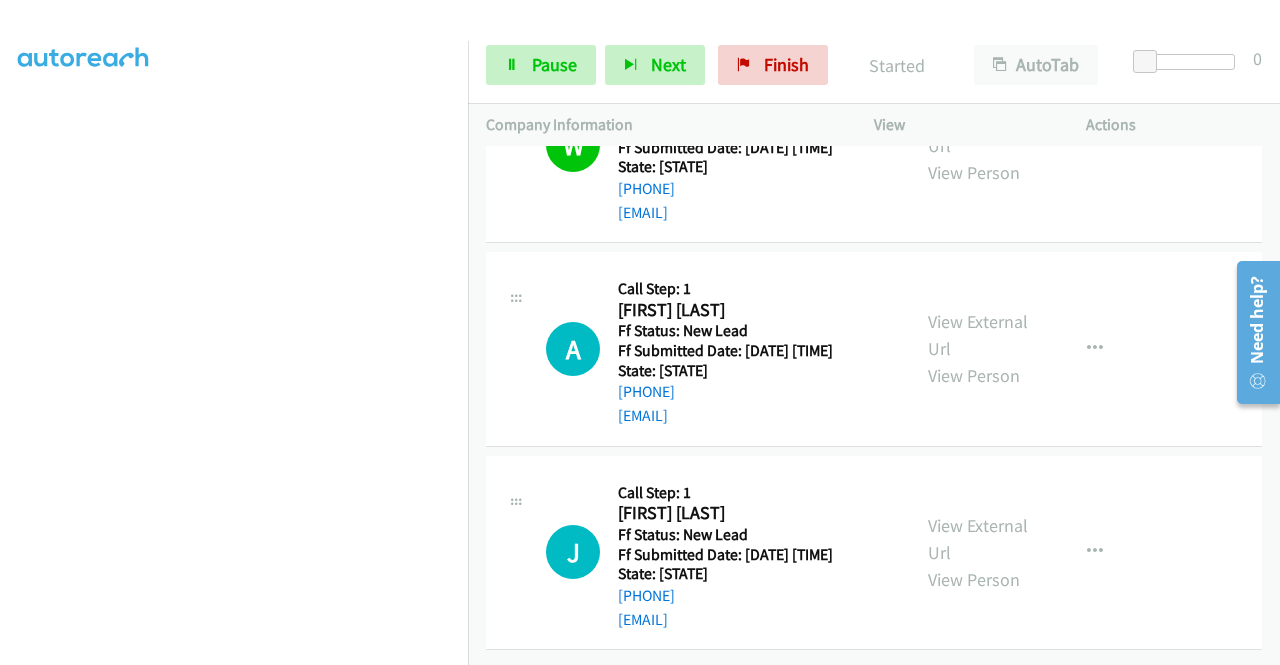 scroll, scrollTop: 344, scrollLeft: 0, axis: vertical 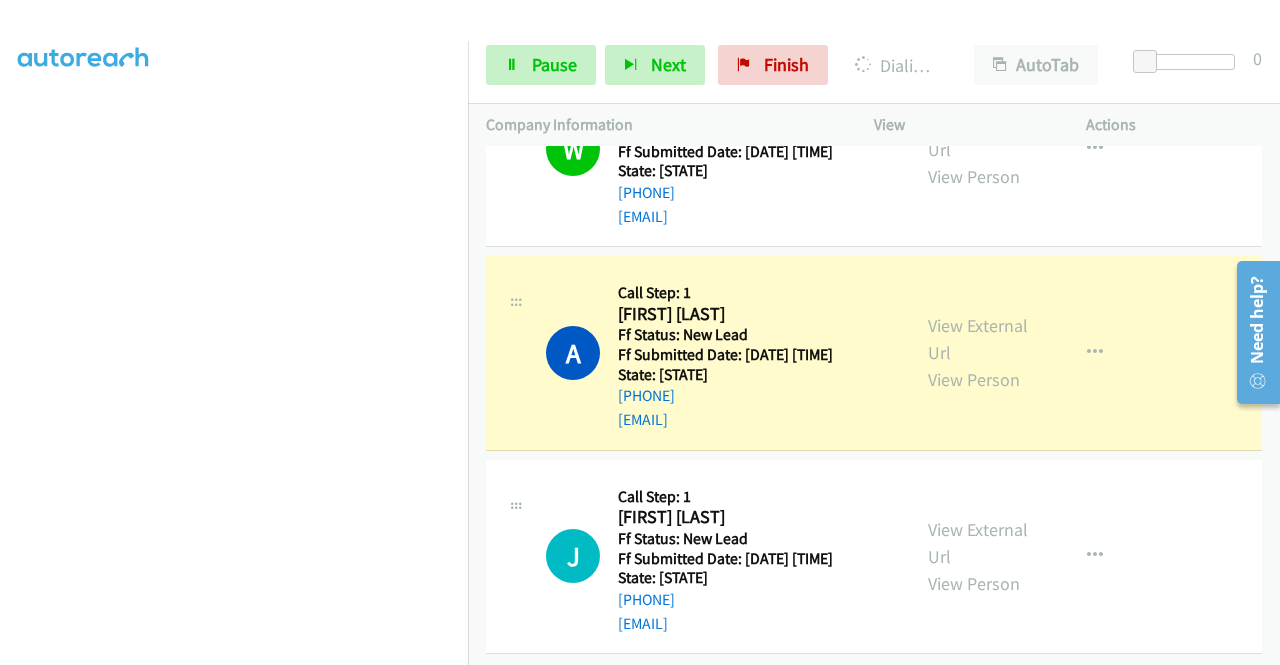 click on "View External Url
View Person
View External Url
Email
Schedule/Manage Callback
Skip Call
Add to do not call list" at bounding box center (1025, 353) 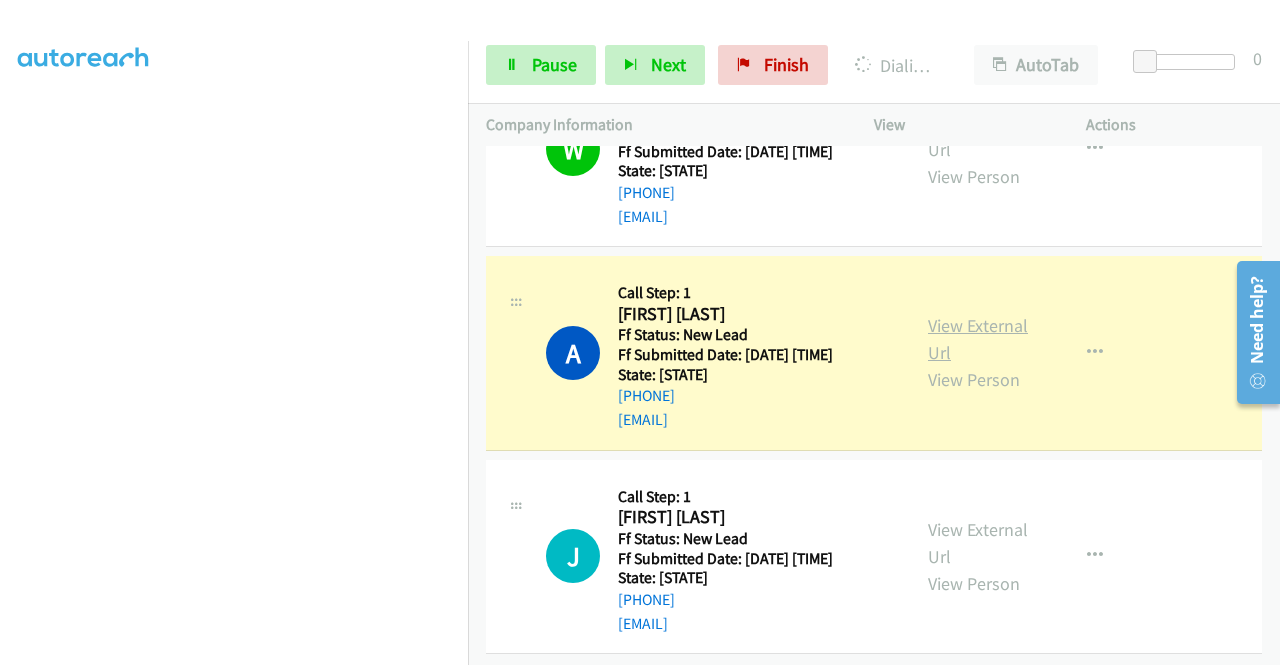 click on "View External Url" at bounding box center [978, 339] 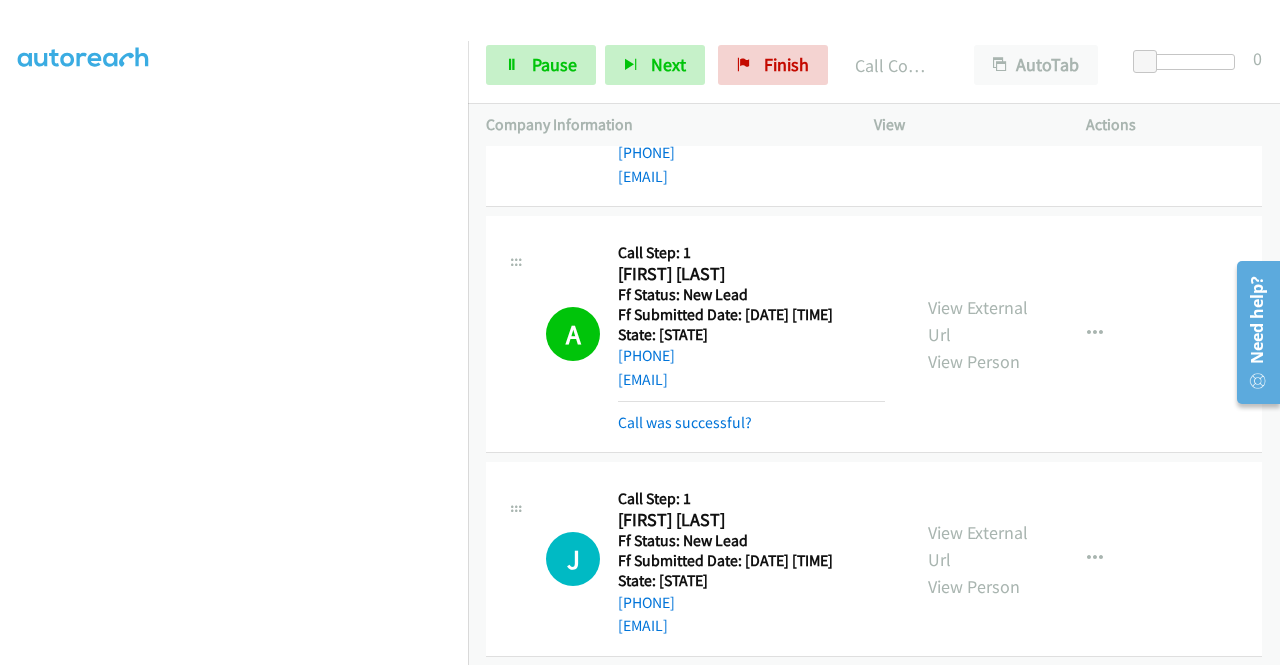 scroll, scrollTop: 482, scrollLeft: 0, axis: vertical 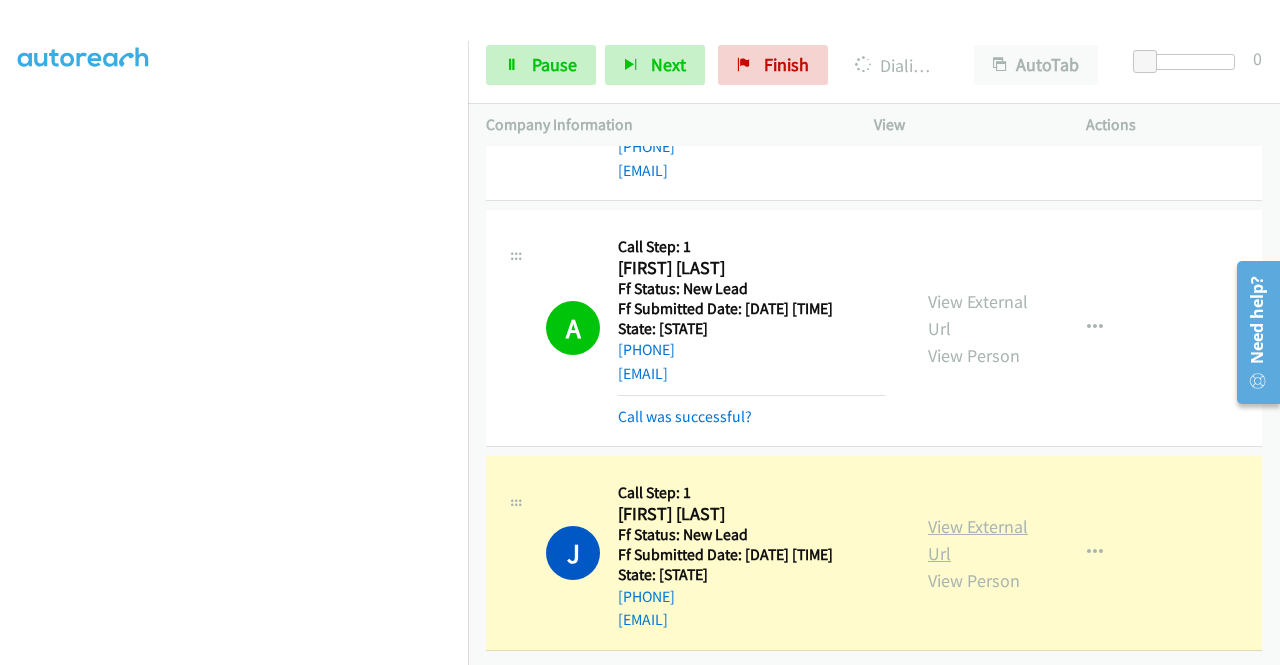 click on "View External Url" at bounding box center (978, 540) 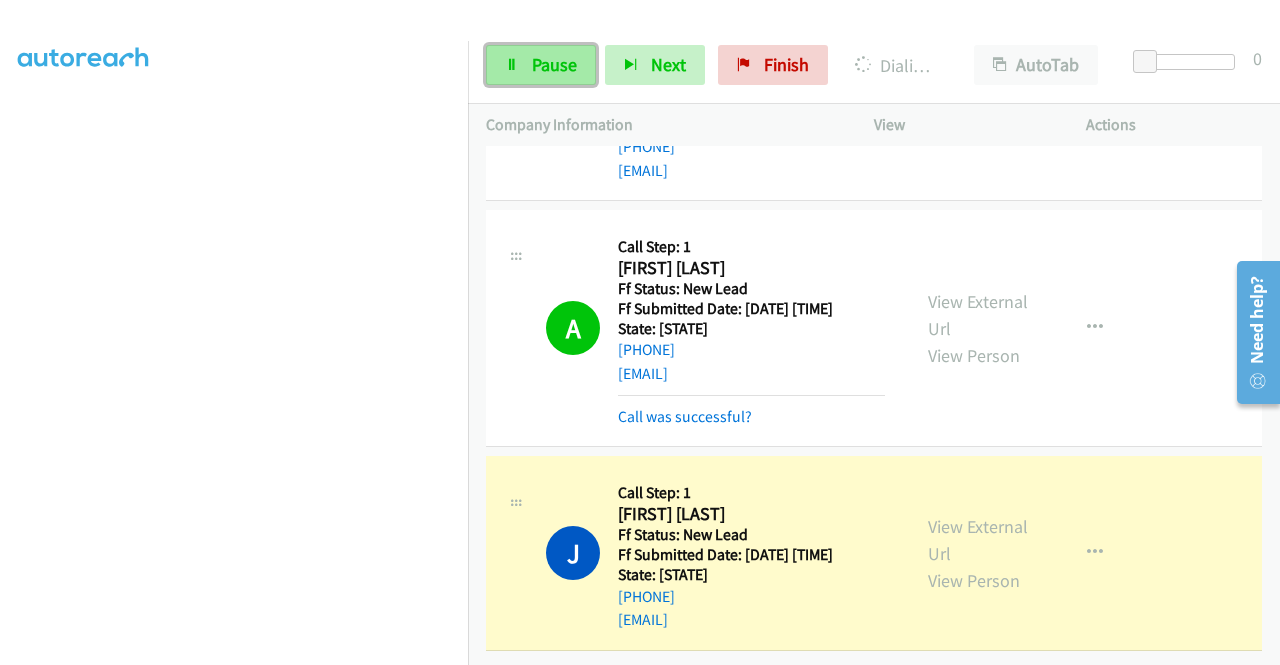 click on "Pause" at bounding box center (541, 65) 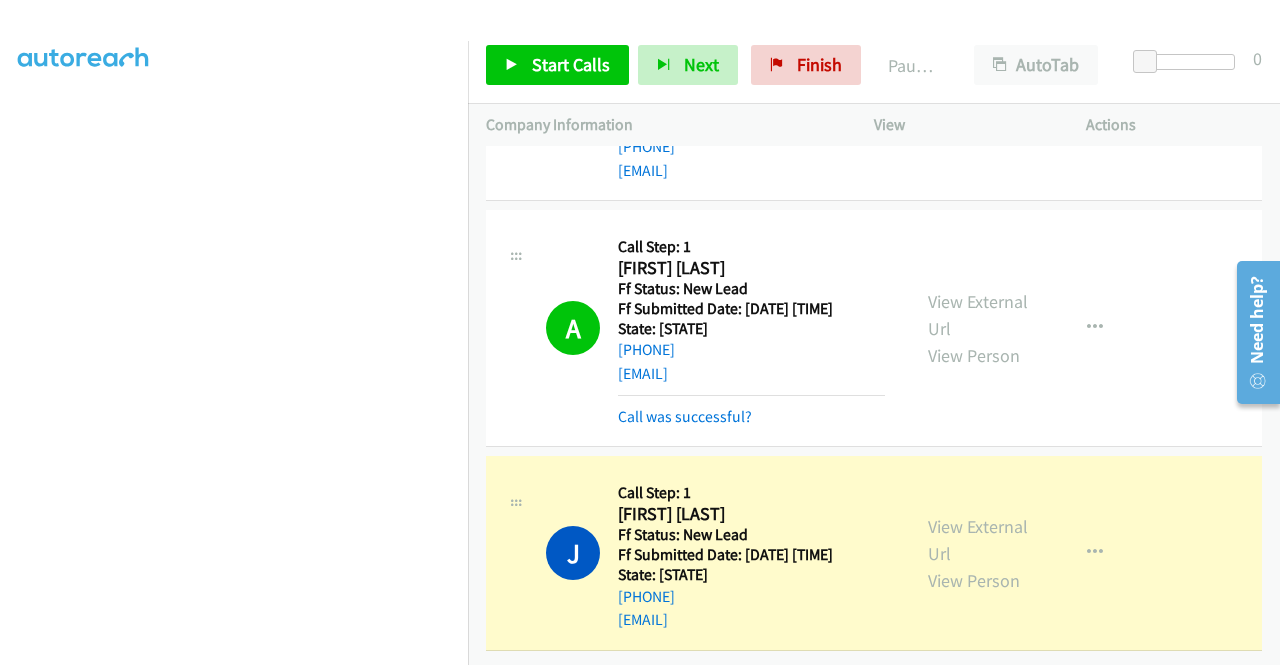 click at bounding box center [631, 38] 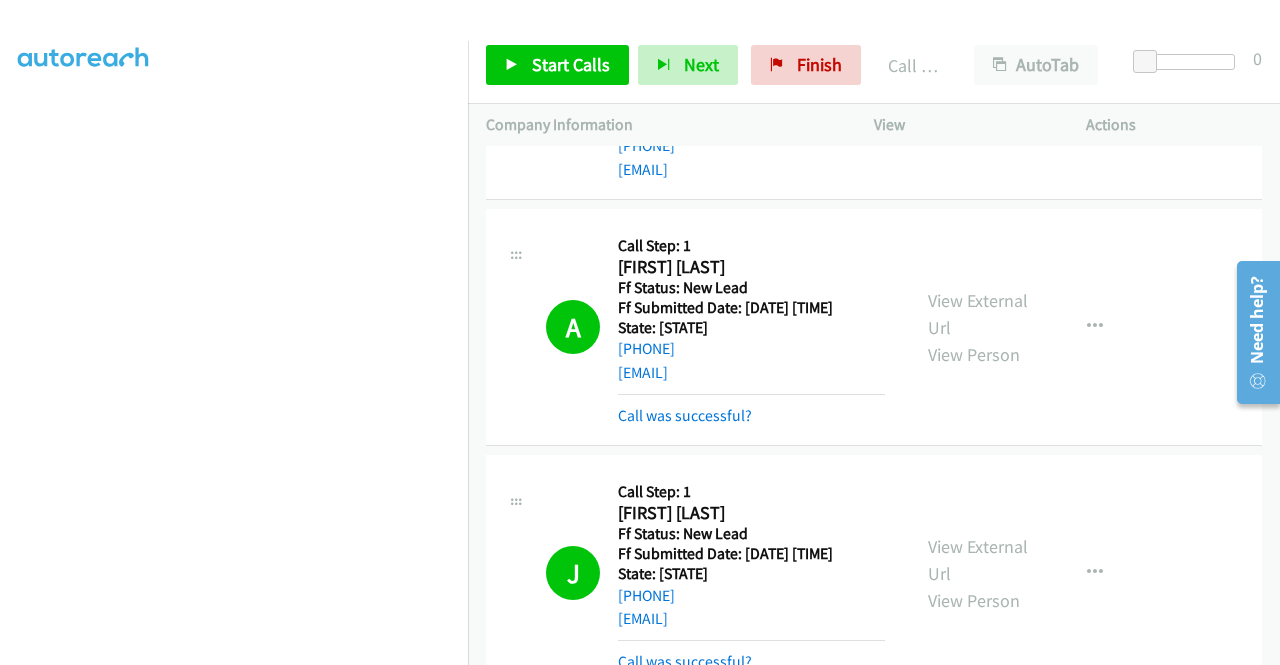 scroll, scrollTop: 614, scrollLeft: 0, axis: vertical 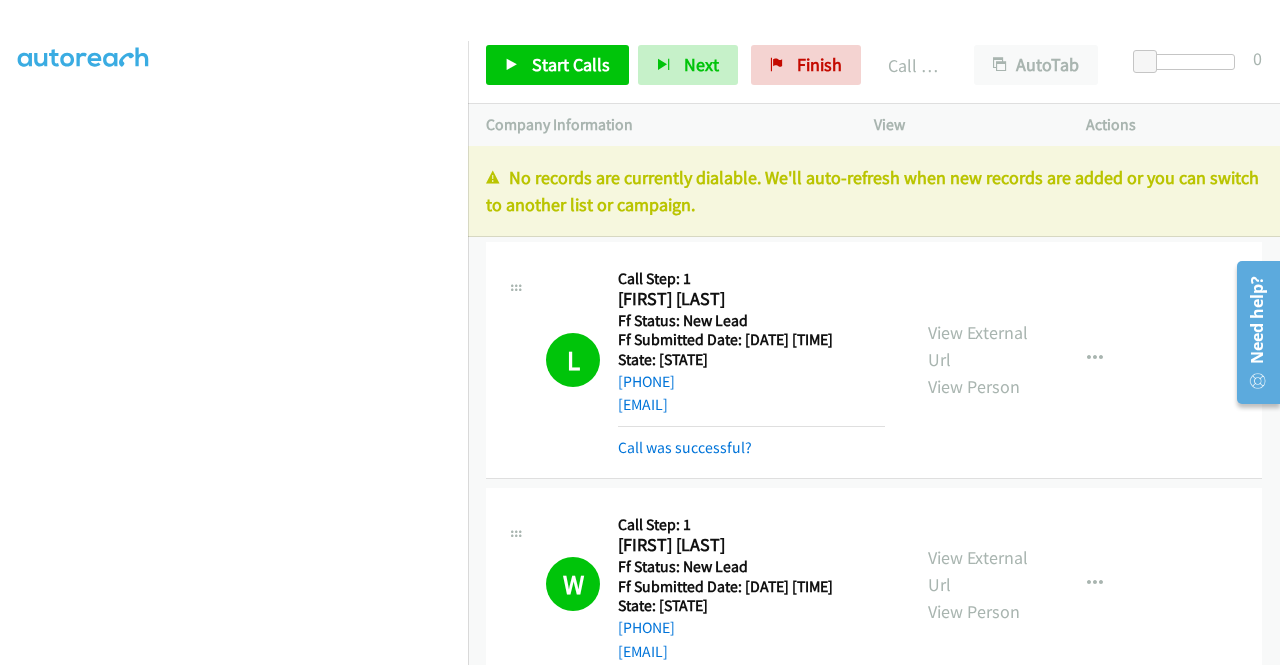 click on "Callback Scheduled
Call Step: 1
[FIRST] [LAST]
[TIMEZONE]
Ff Status: New Lead
Ff Submitted Date: [DATE] [TIME]
State: [STATE]
[PHONE]
[EMAIL]
Call was successful?
View External Url
View Person
View External Url
Email
Schedule/Manage Callback
Skip Call
Add to do not call list" at bounding box center [874, 360] 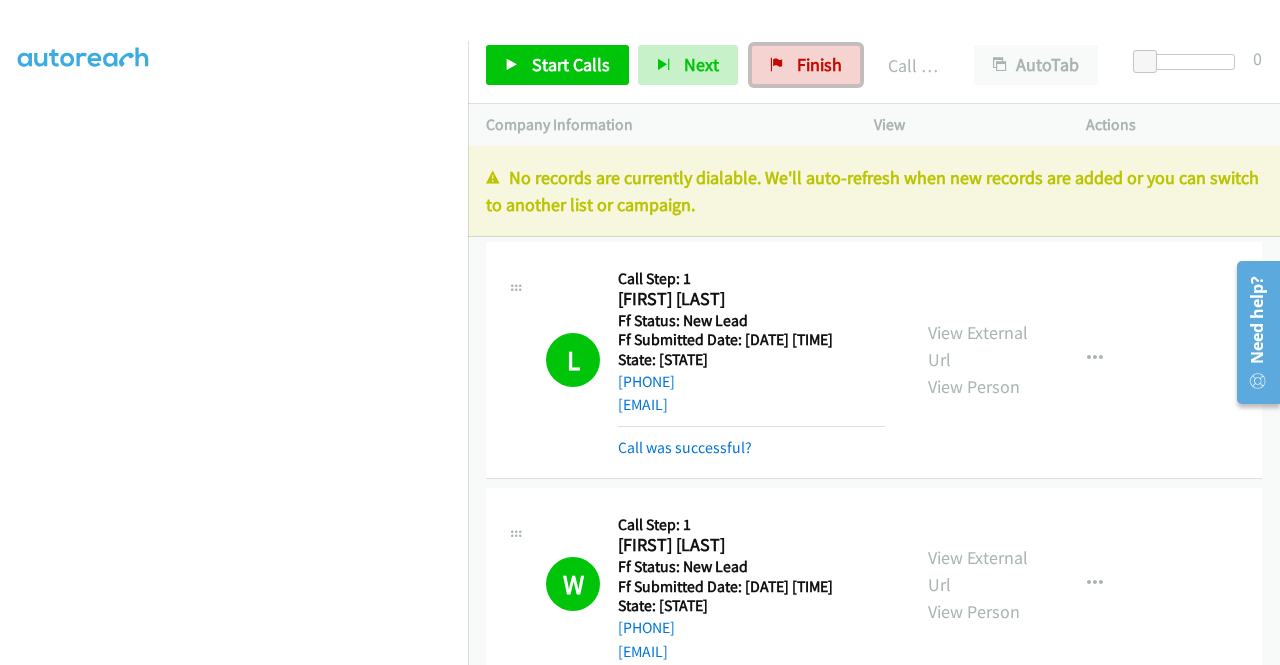 click on "Finish" at bounding box center [819, 64] 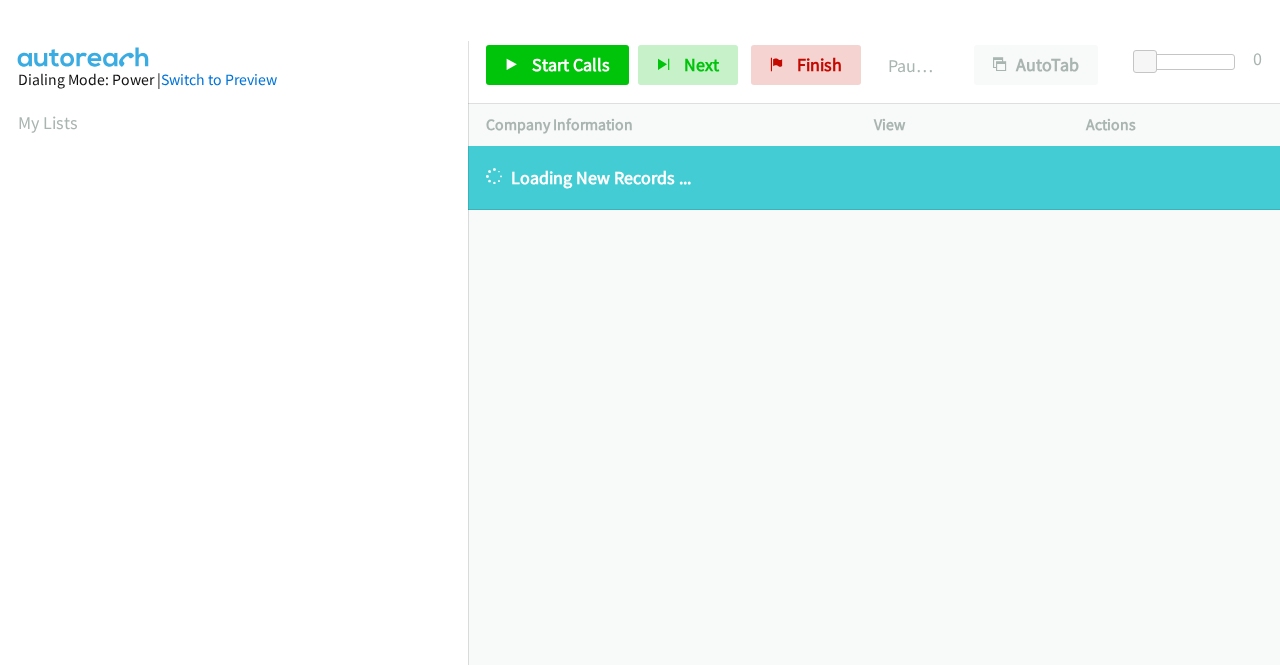 scroll, scrollTop: 0, scrollLeft: 0, axis: both 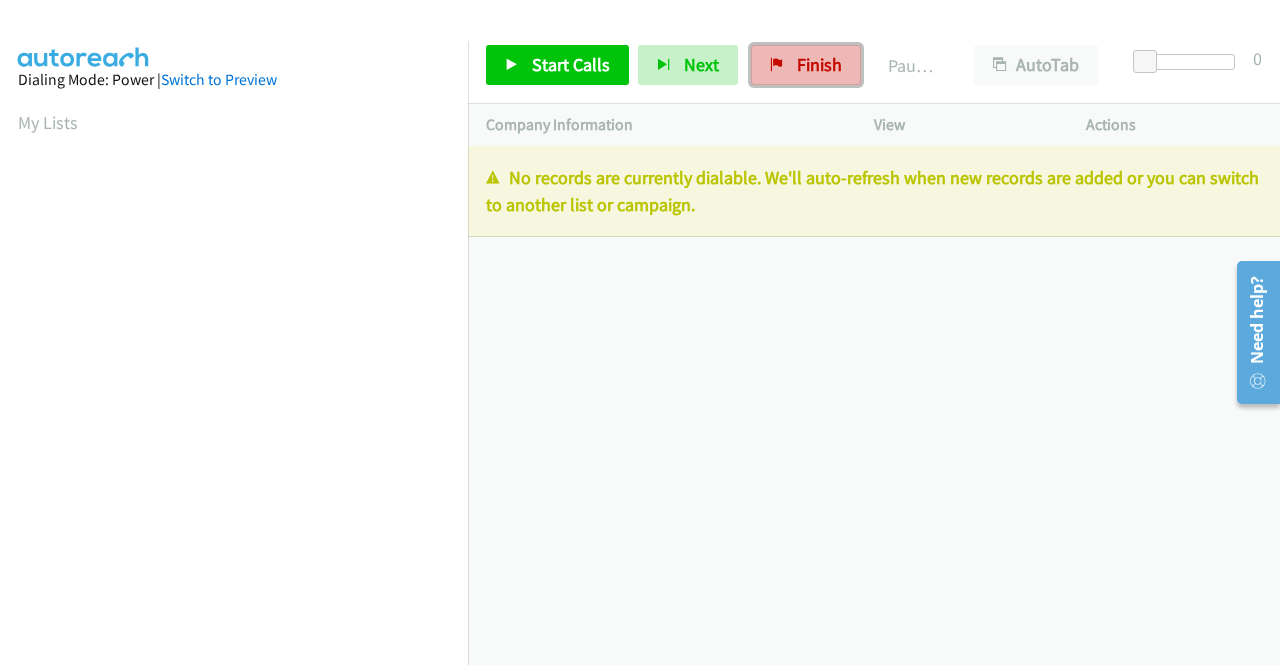 click on "Finish" at bounding box center [806, 65] 